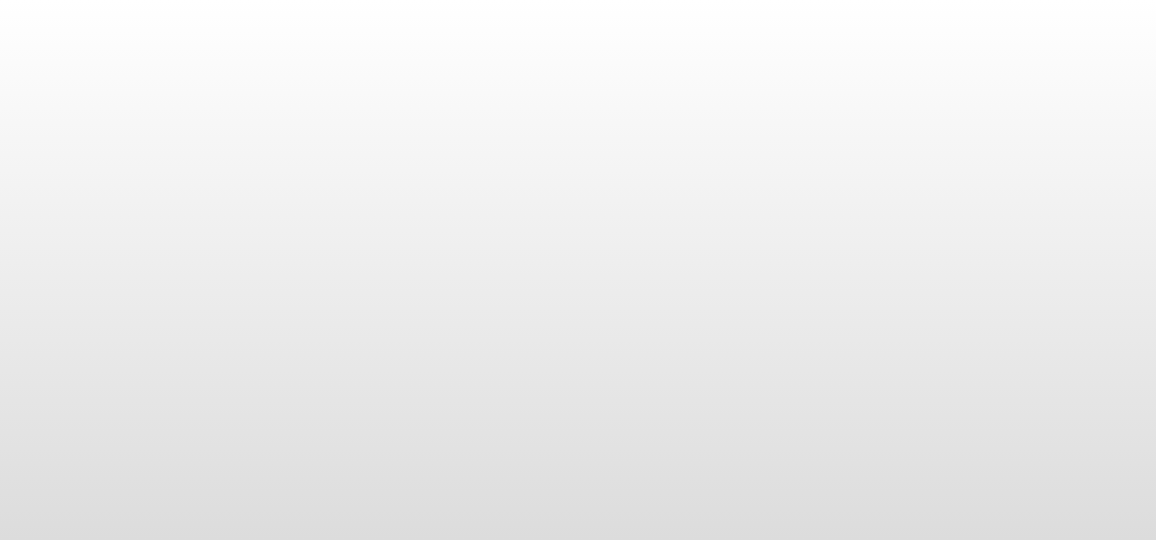 scroll, scrollTop: 0, scrollLeft: 0, axis: both 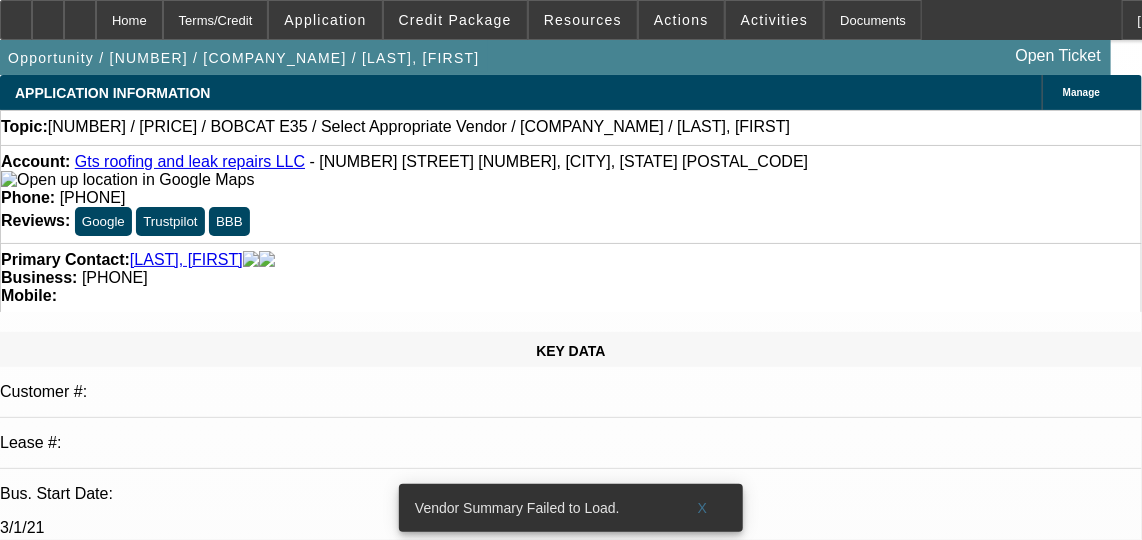 select on "0" 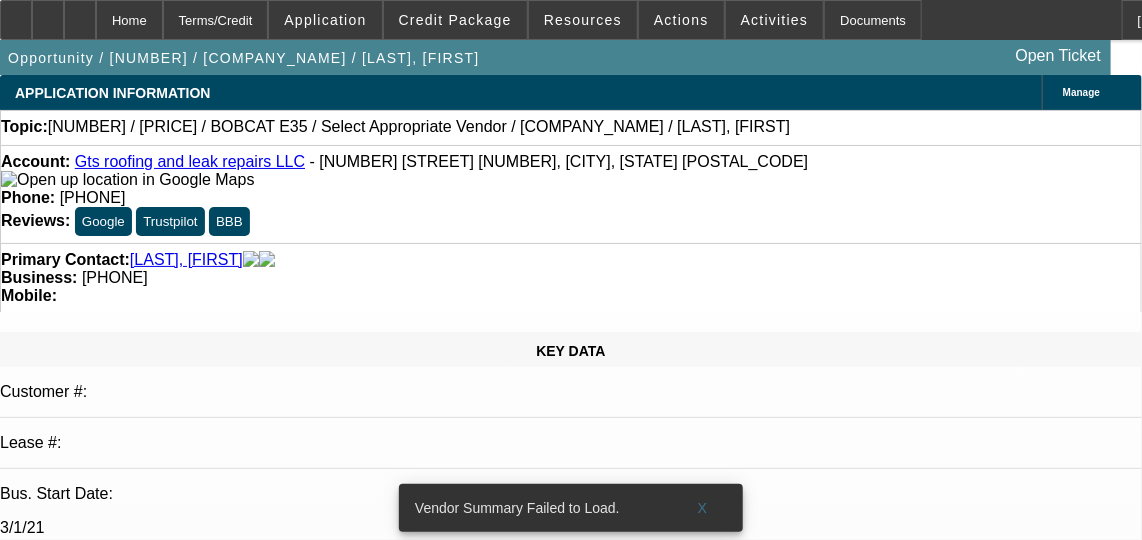 select on "1" 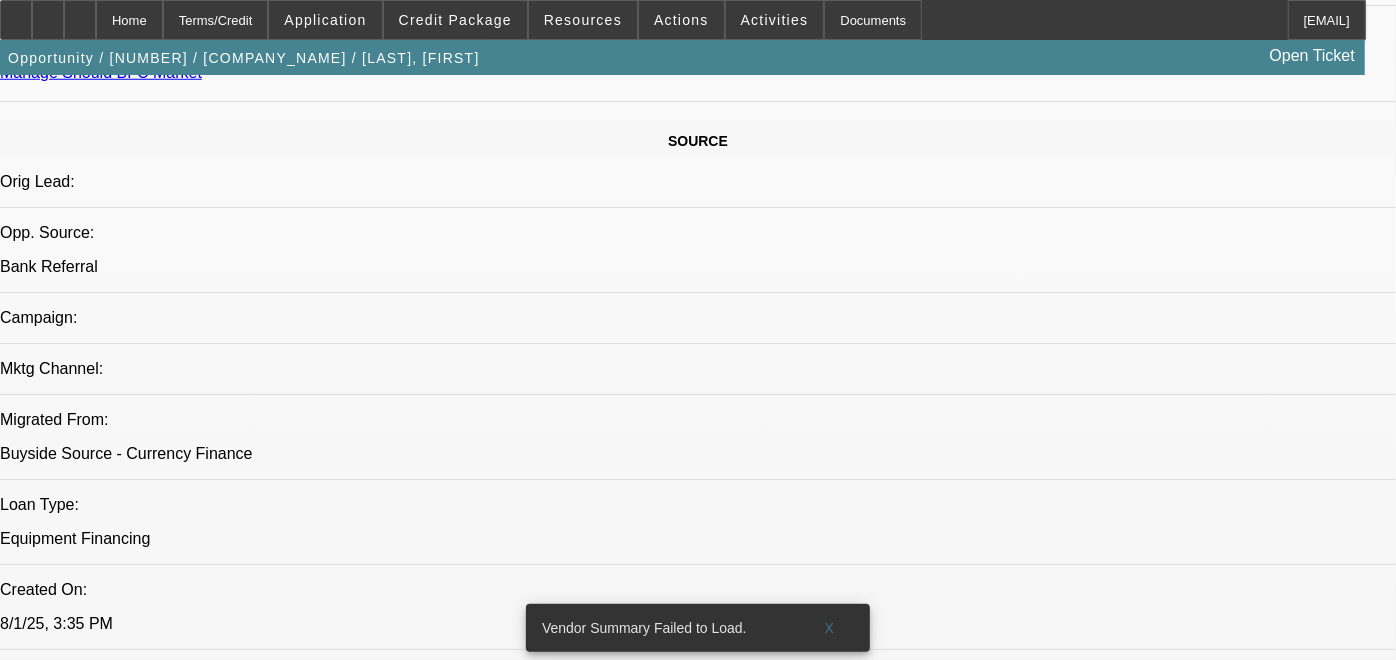 scroll, scrollTop: 1156, scrollLeft: 0, axis: vertical 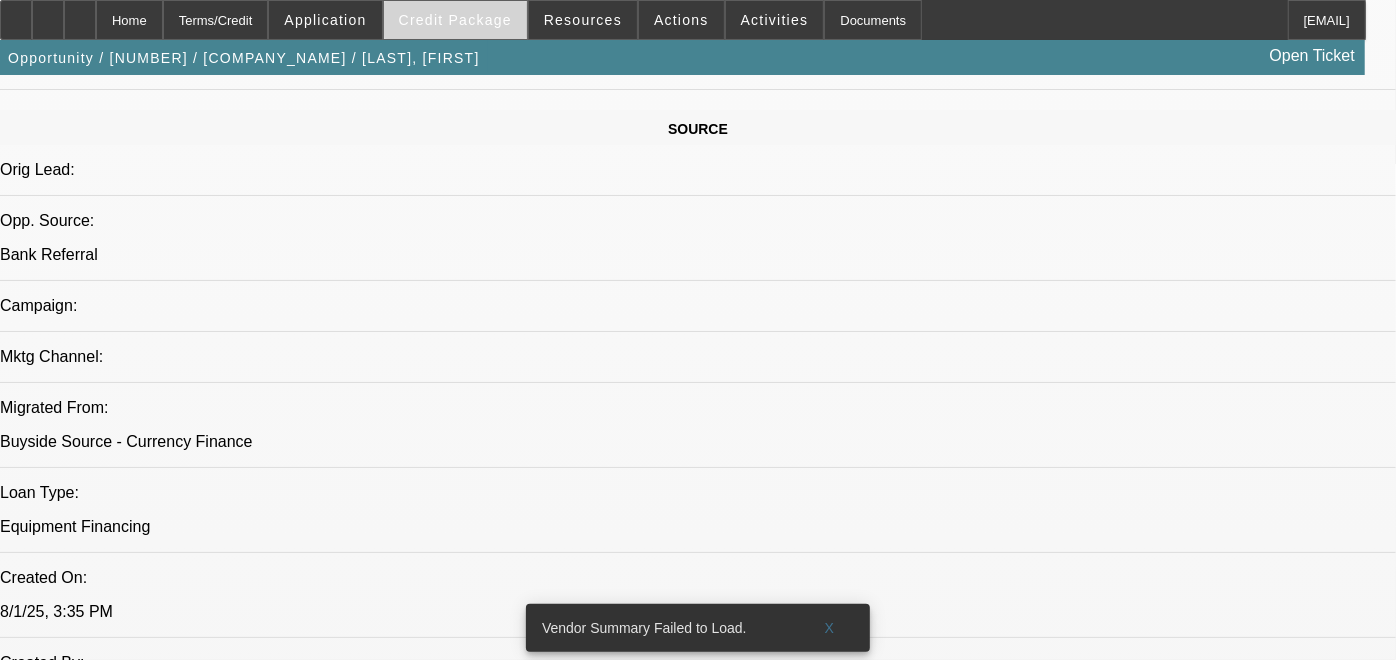 click at bounding box center (455, 20) 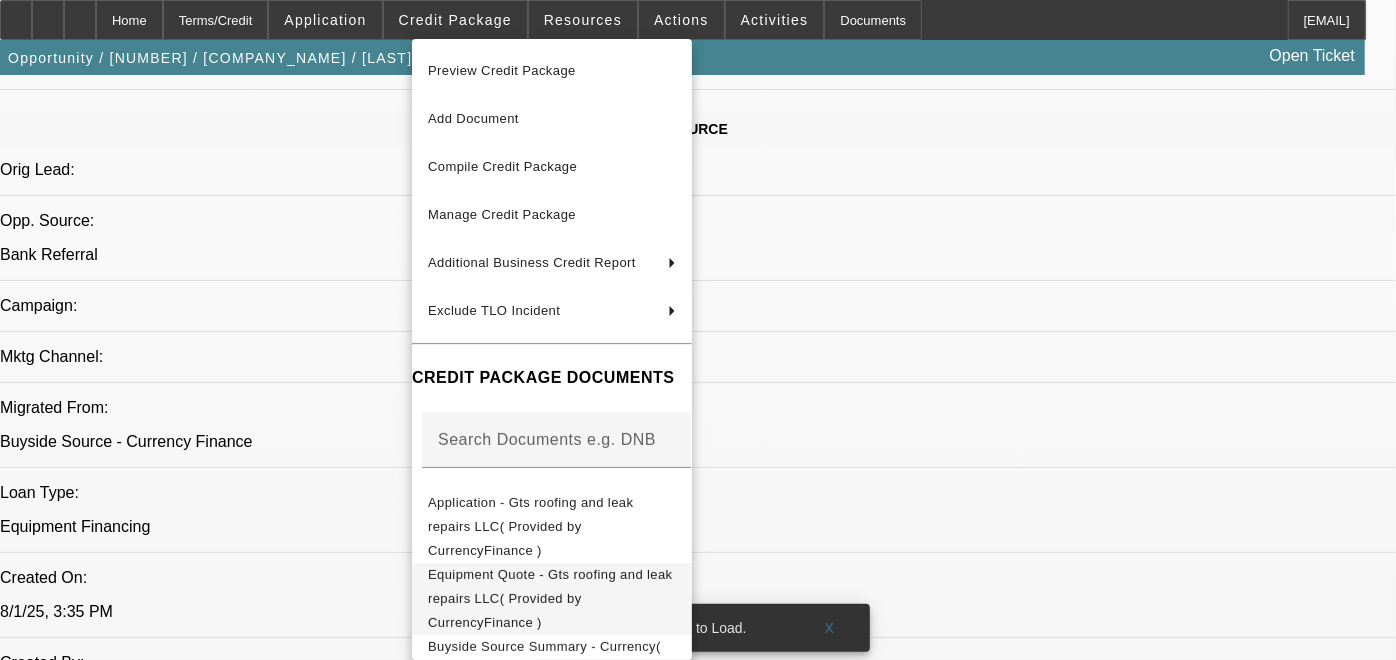 click on "Equipment Quote - Gts roofing and leak repairs LLC( Provided by CurrencyFinance )" at bounding box center [550, 598] 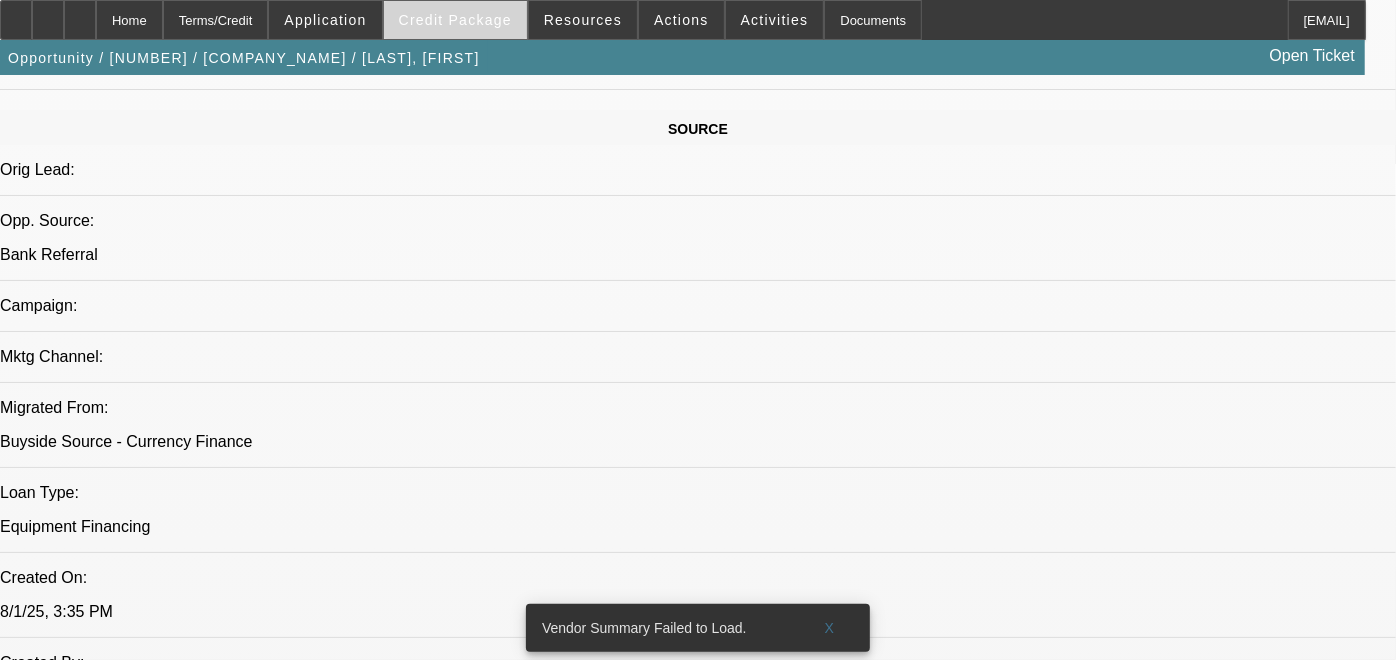 click at bounding box center (455, 20) 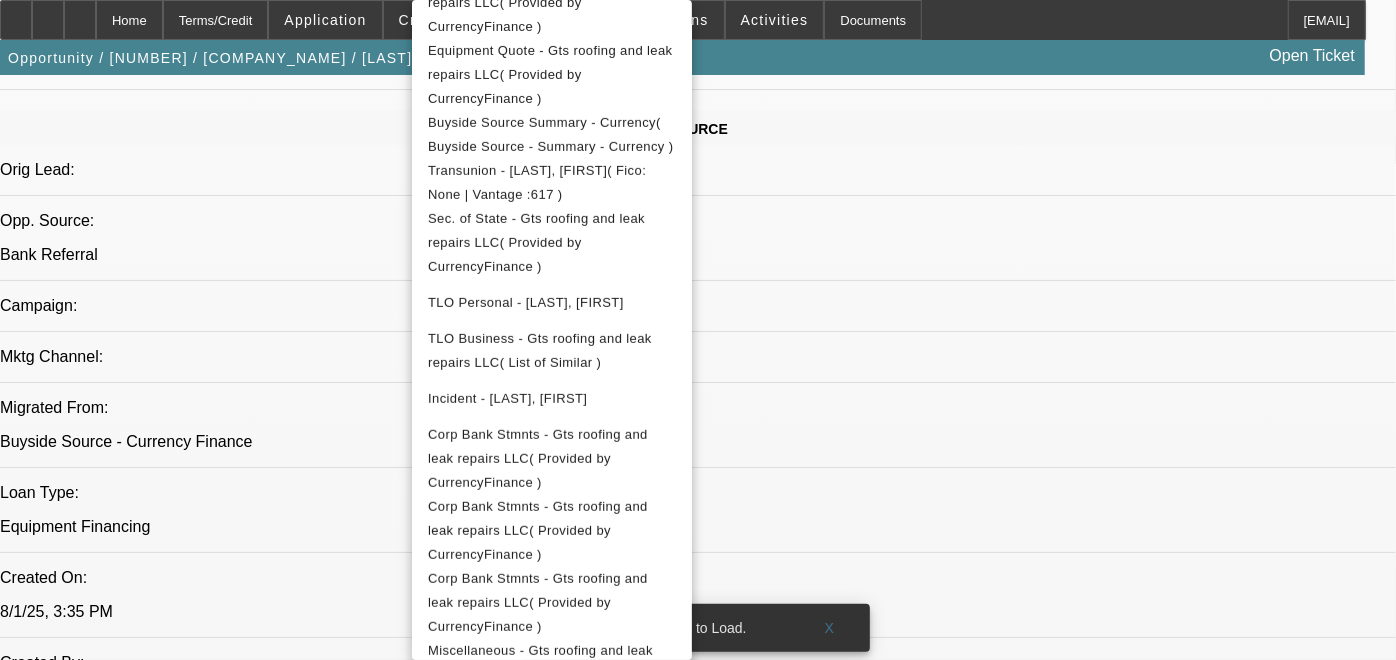 scroll, scrollTop: 486, scrollLeft: 0, axis: vertical 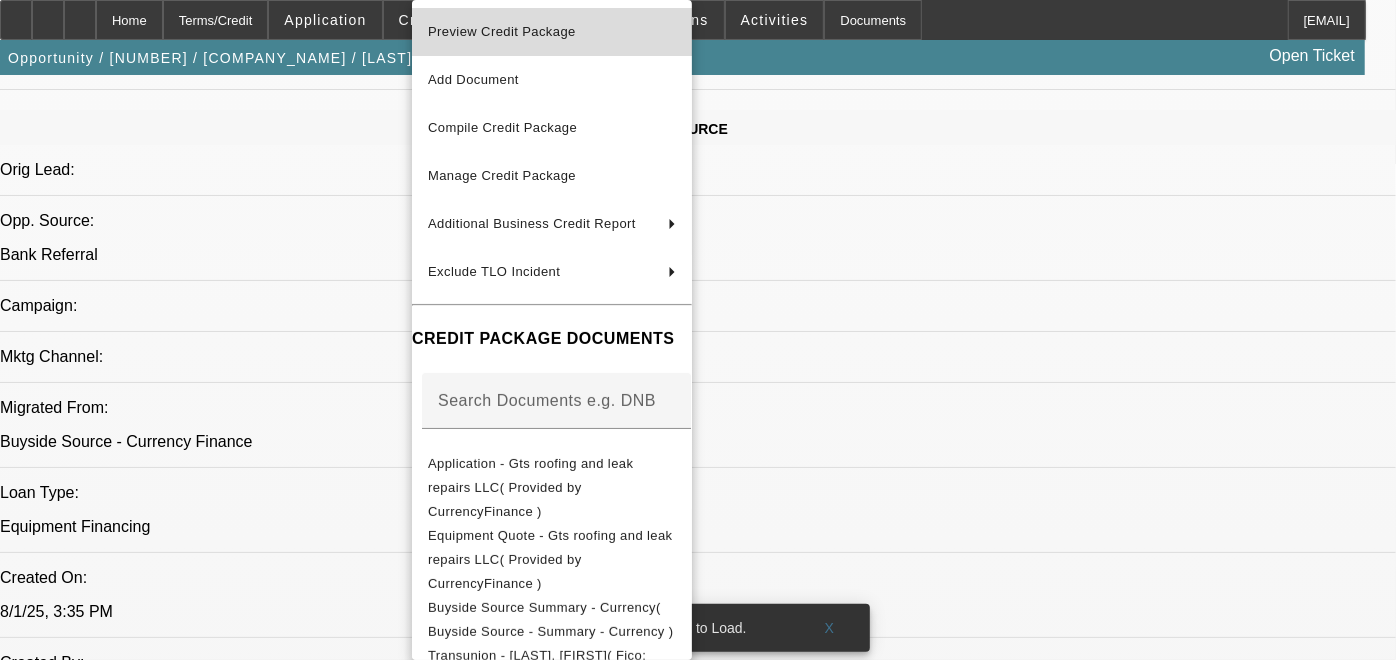 click on "Preview Credit Package" at bounding box center [552, 32] 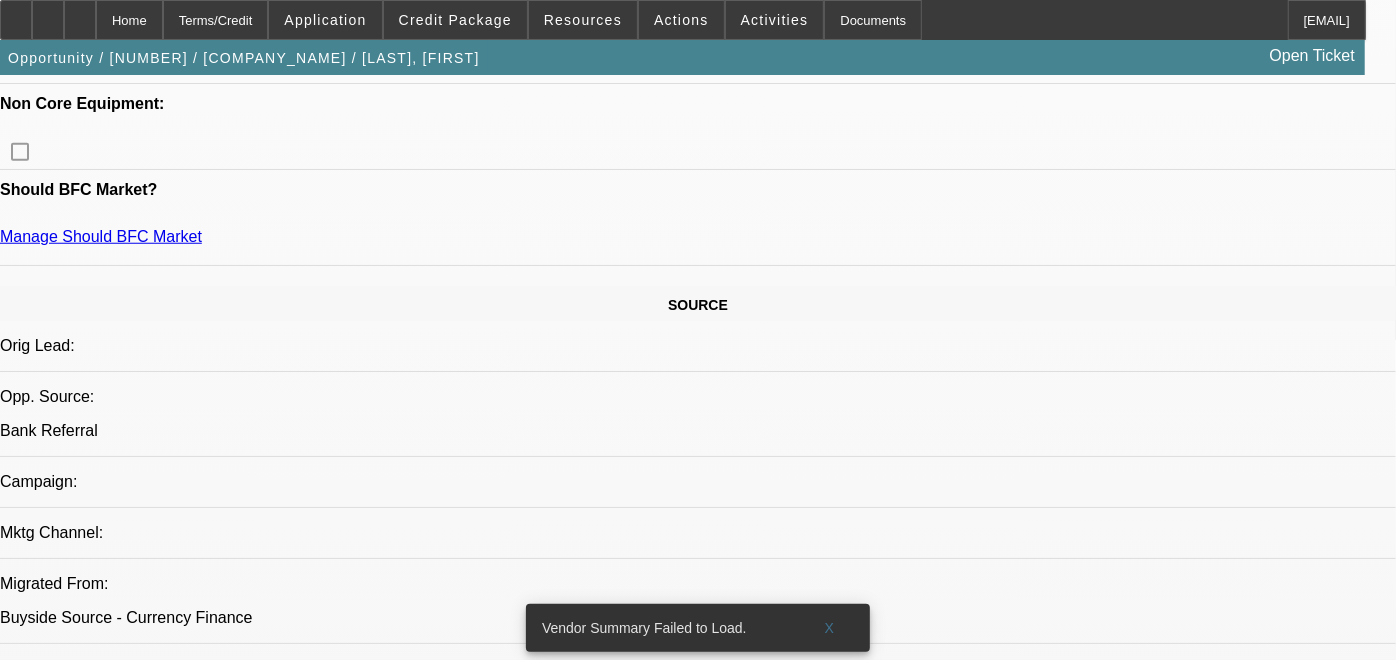 scroll, scrollTop: 962, scrollLeft: 0, axis: vertical 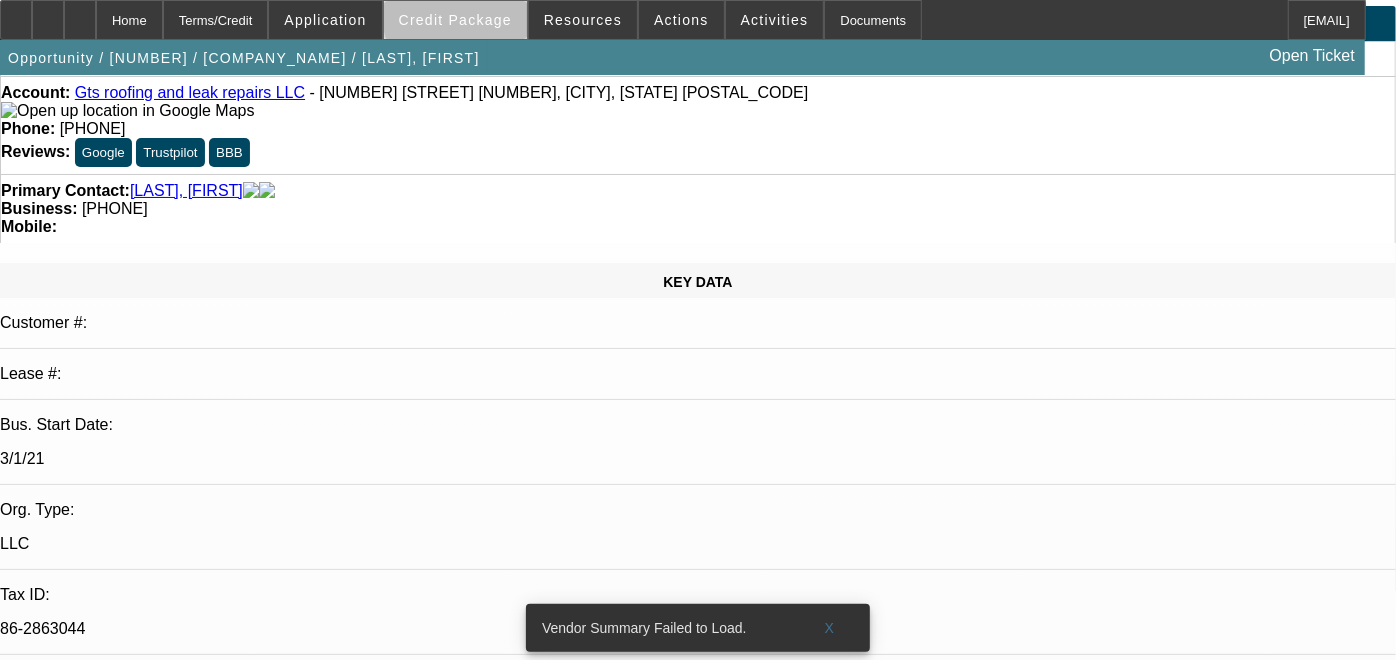 click on "Credit Package" at bounding box center [455, 20] 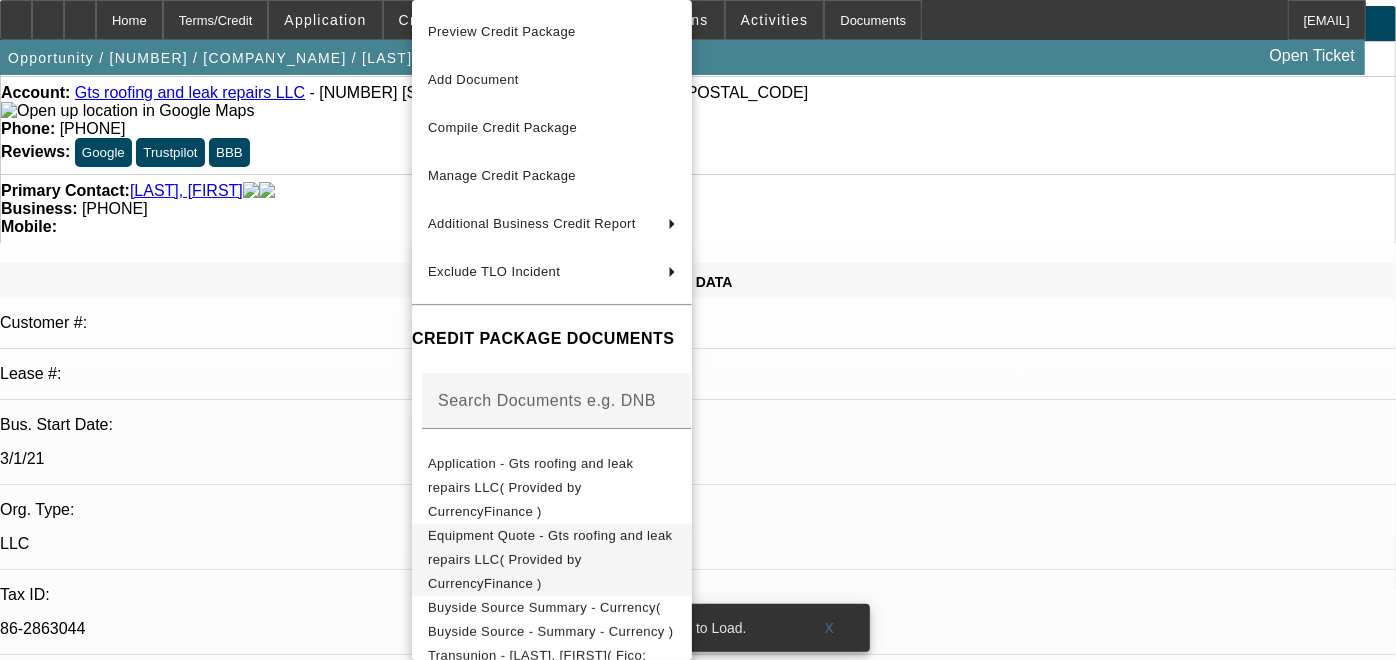 click on "Equipment Quote - Gts roofing and leak repairs LLC( Provided by CurrencyFinance )" at bounding box center (552, 560) 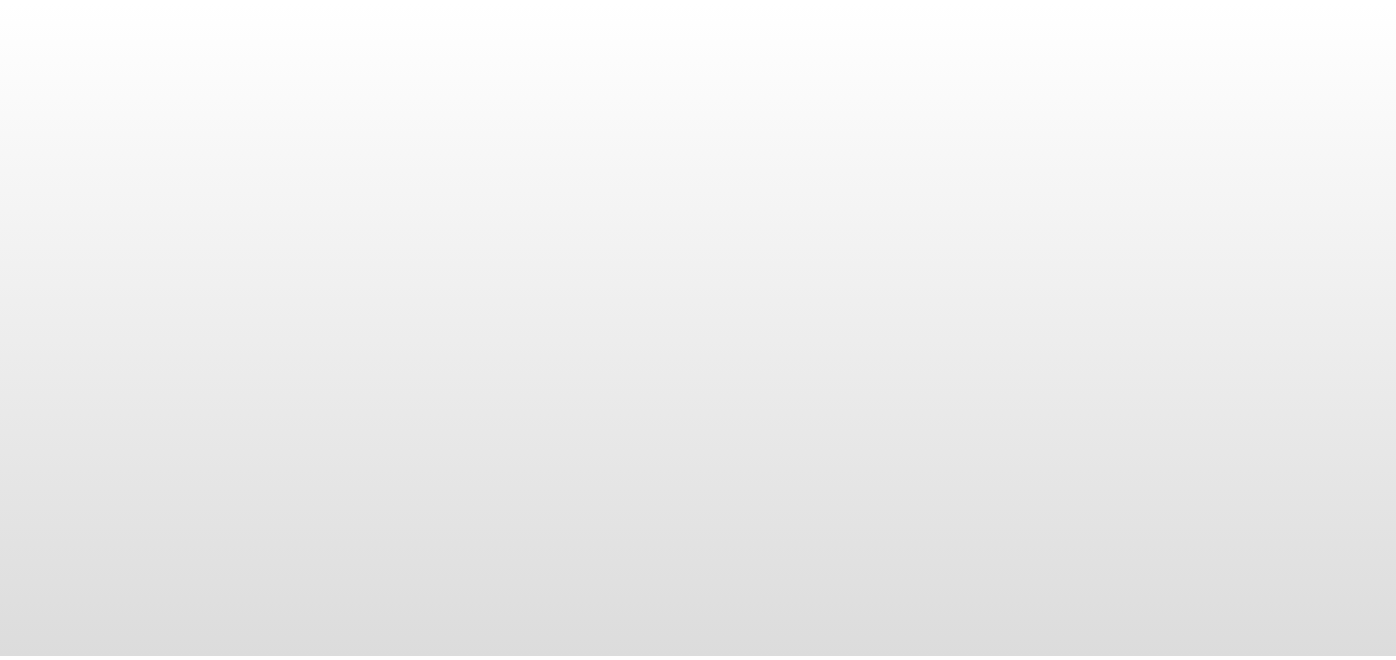 scroll, scrollTop: 0, scrollLeft: 0, axis: both 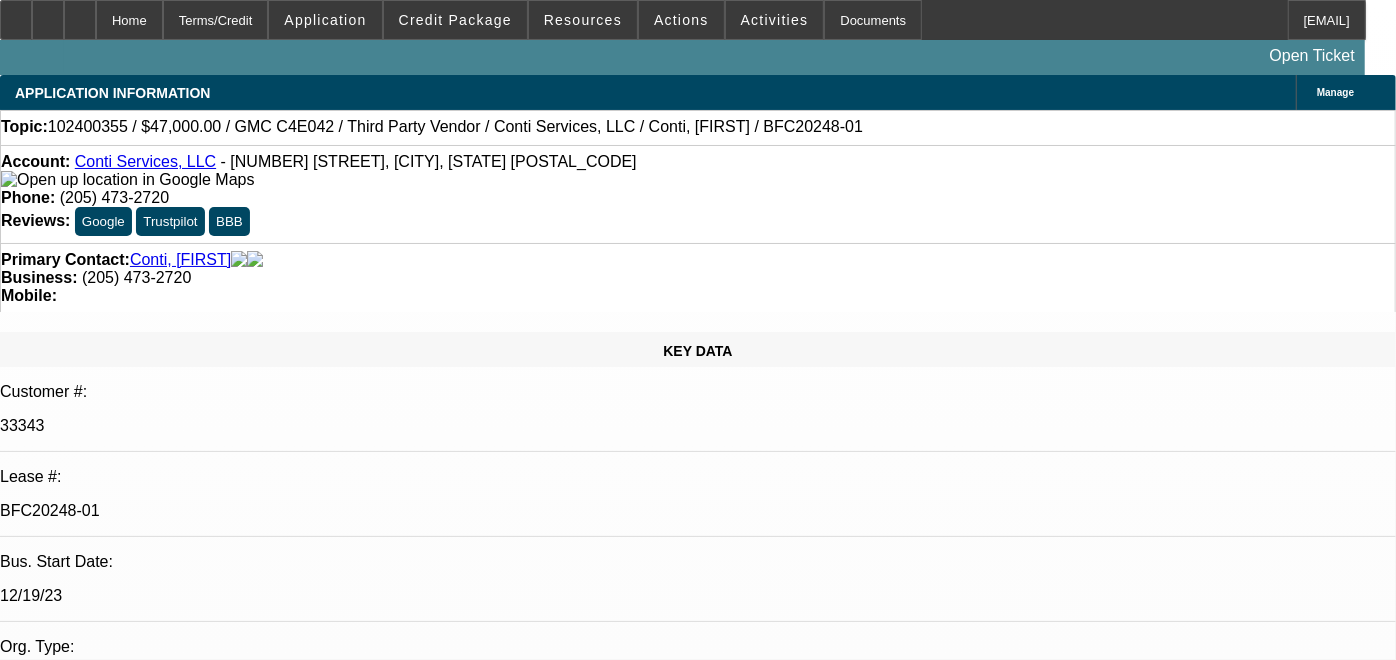 select on "0" 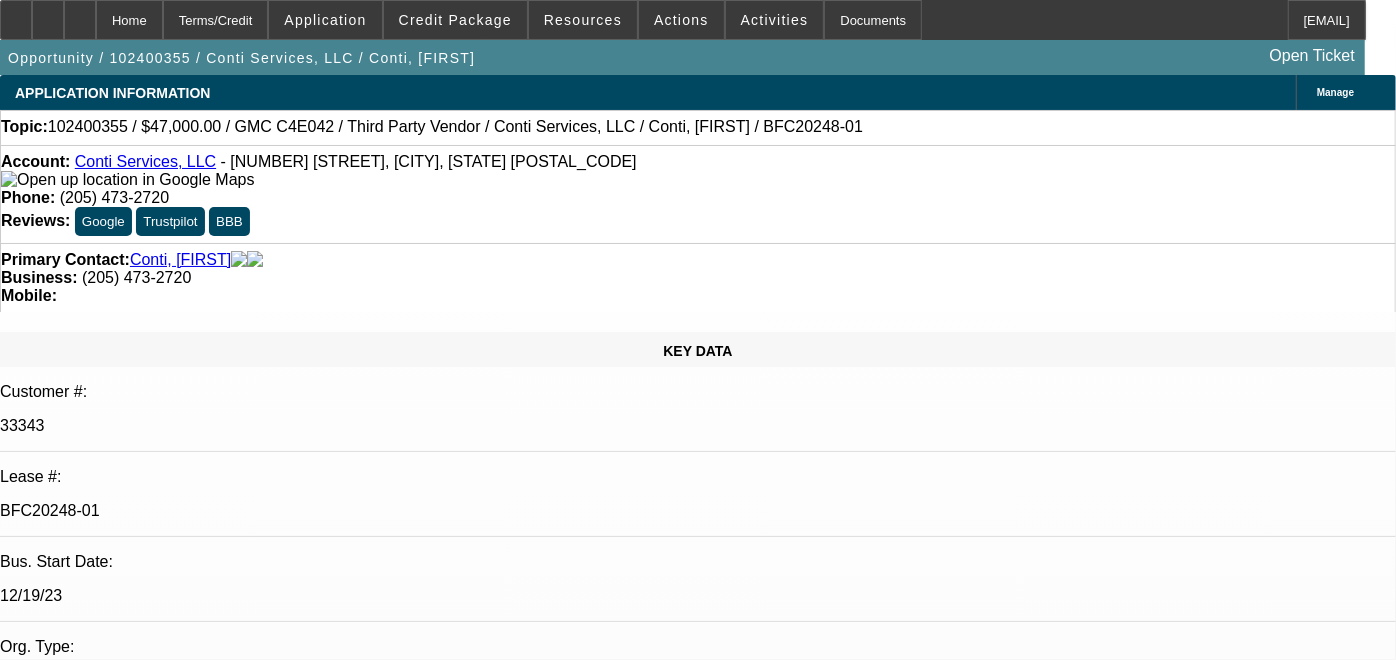 select on "1" 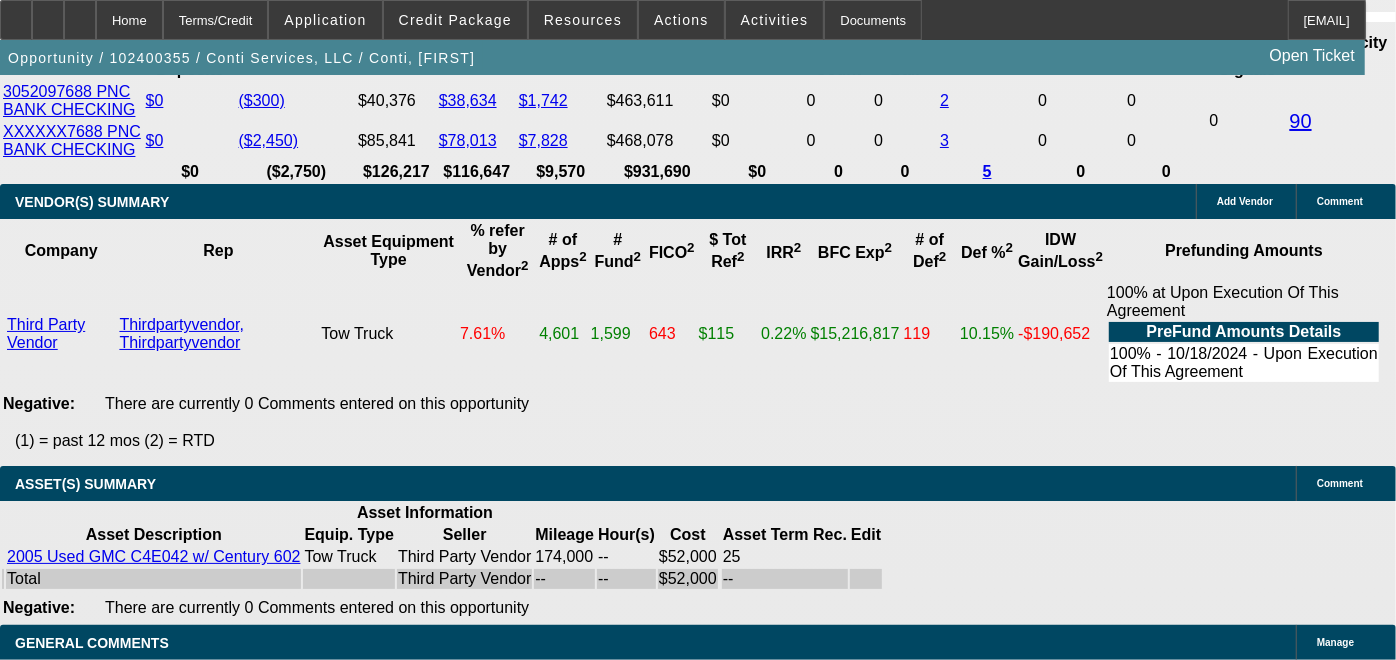 scroll, scrollTop: 4134, scrollLeft: 0, axis: vertical 